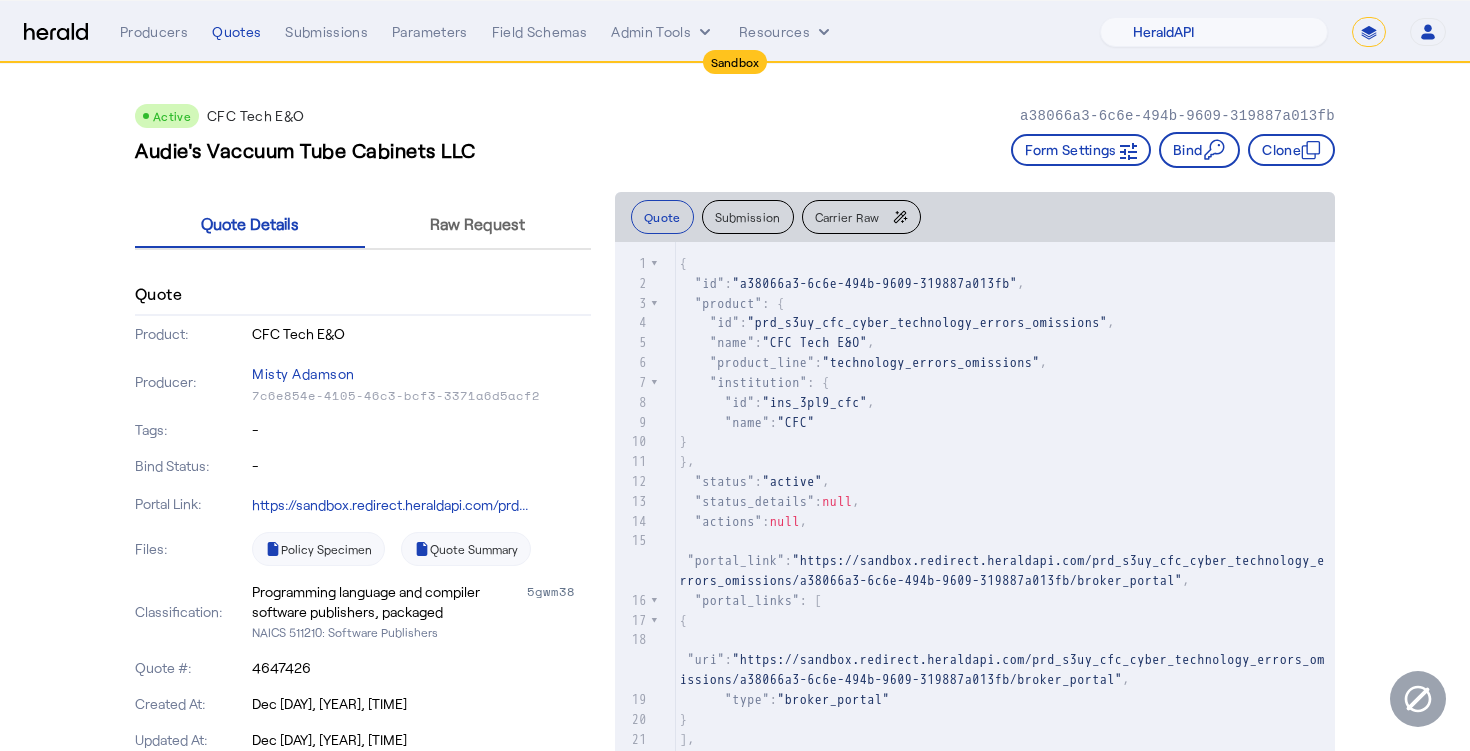 select on "pfm_2v8p_herald_api" 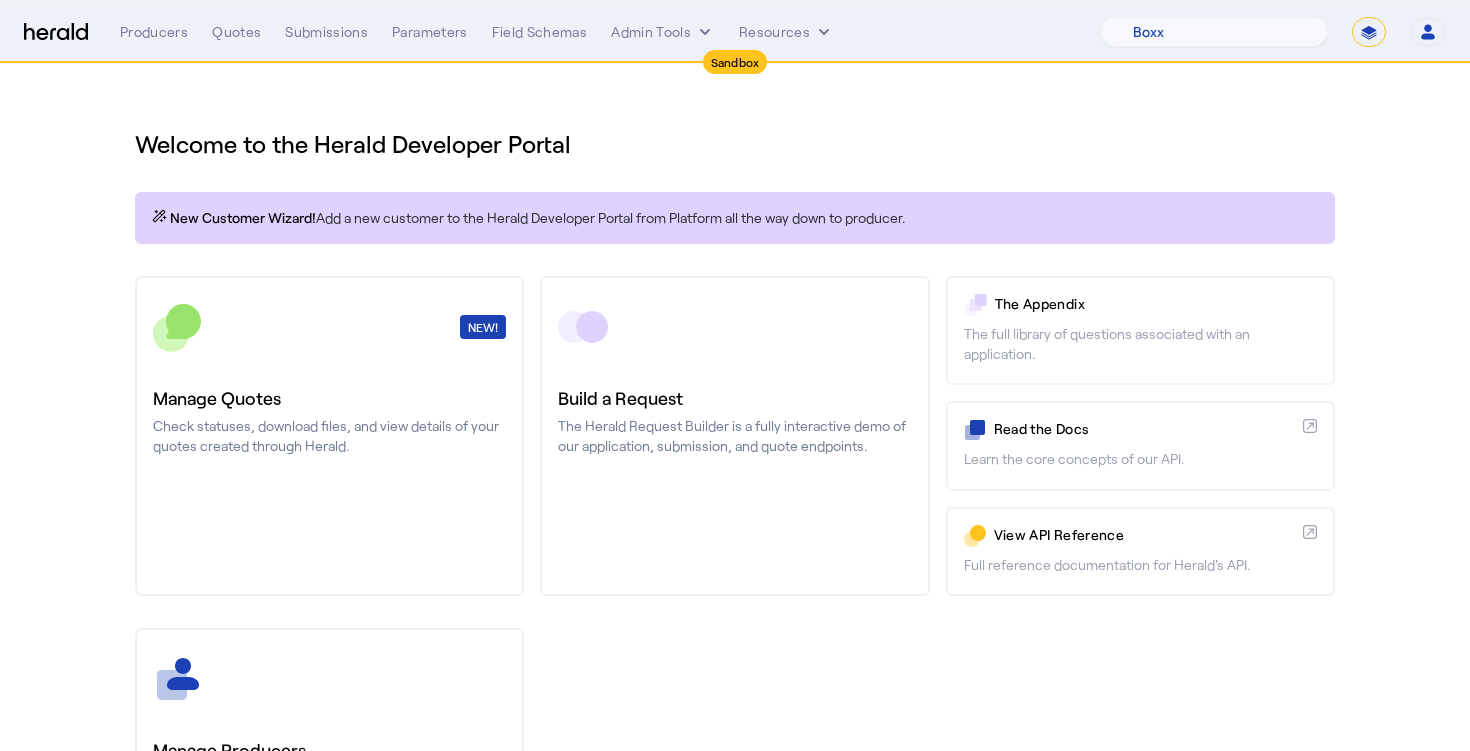 select on "pfm_9nb4_boxx" 